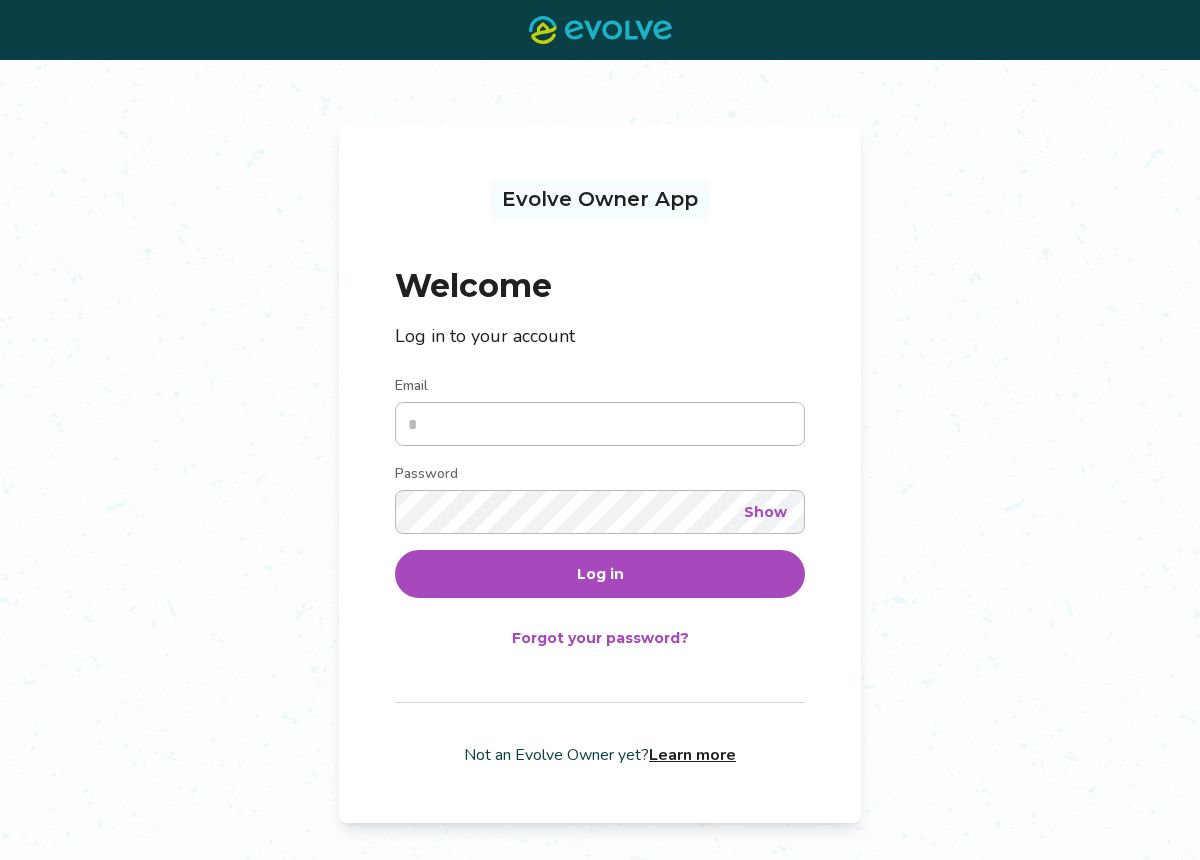 scroll, scrollTop: 0, scrollLeft: 0, axis: both 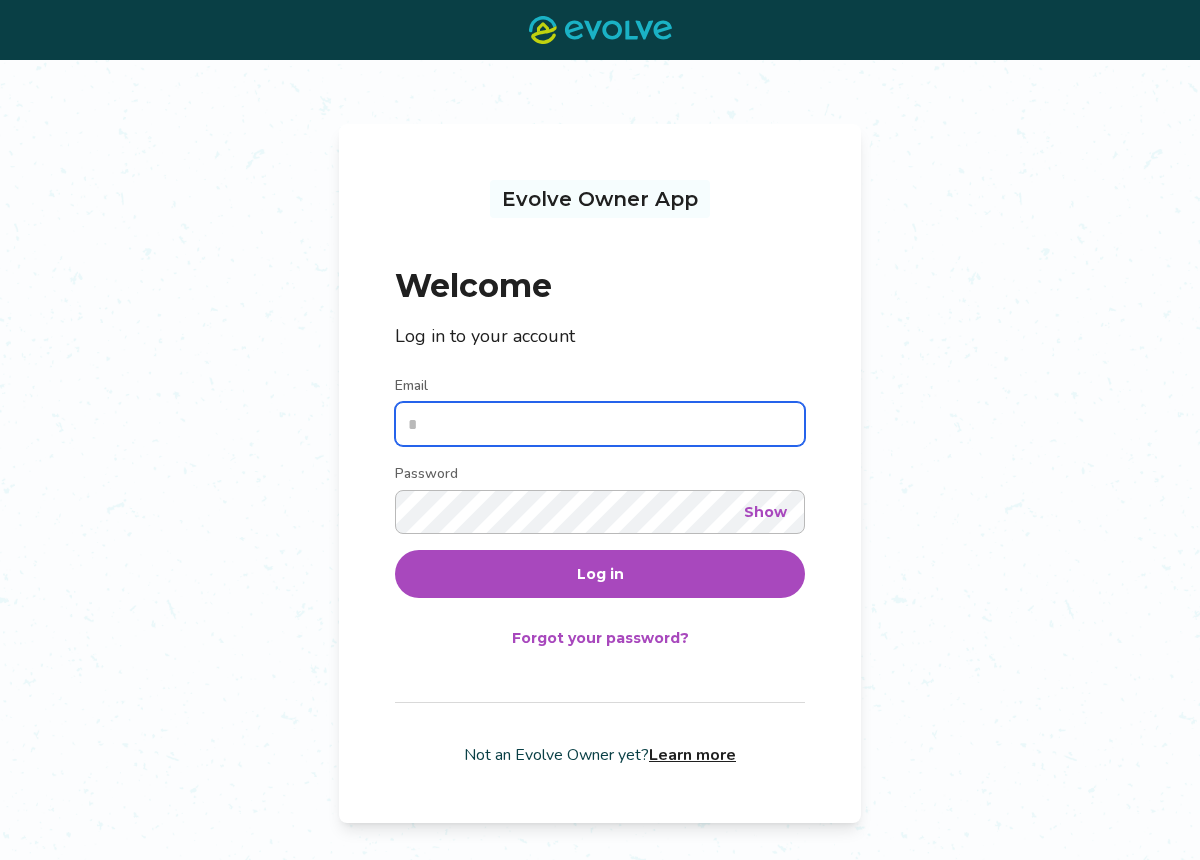 type on "**********" 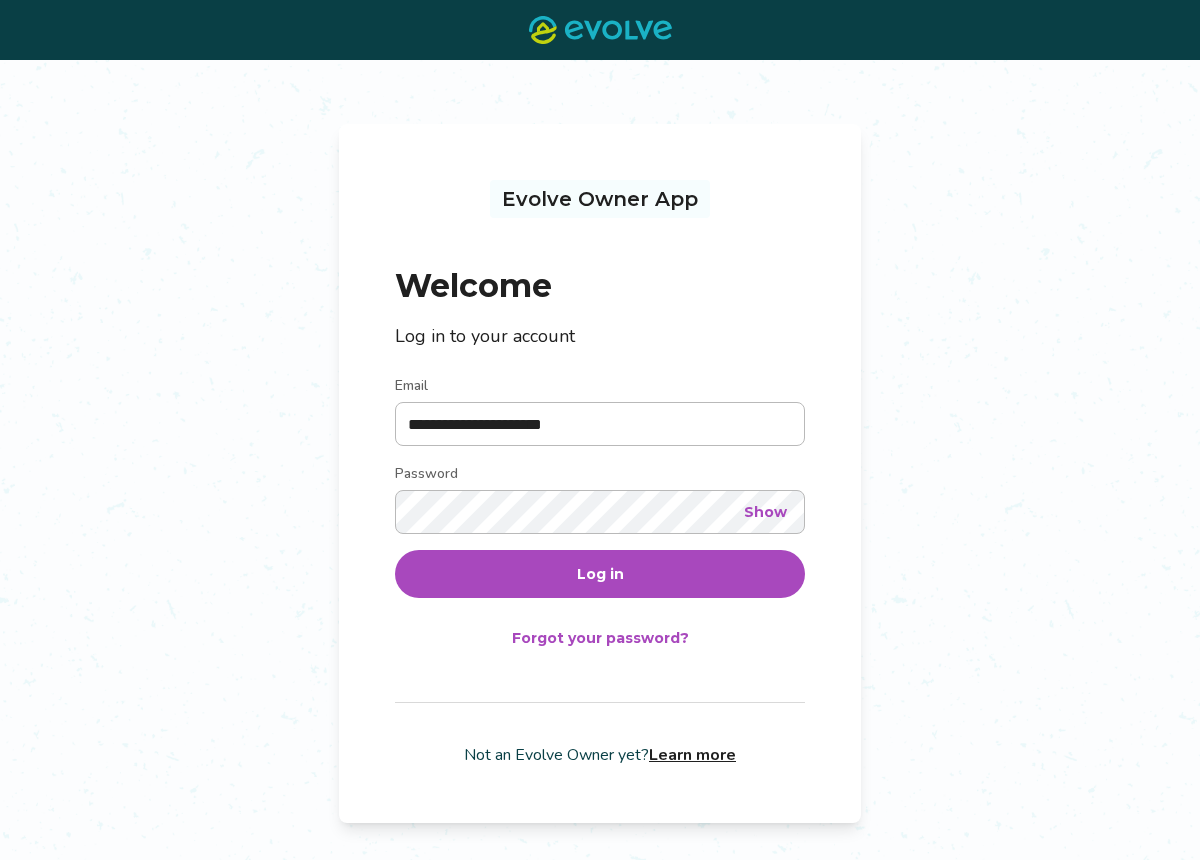 click on "Log in" at bounding box center (600, 574) 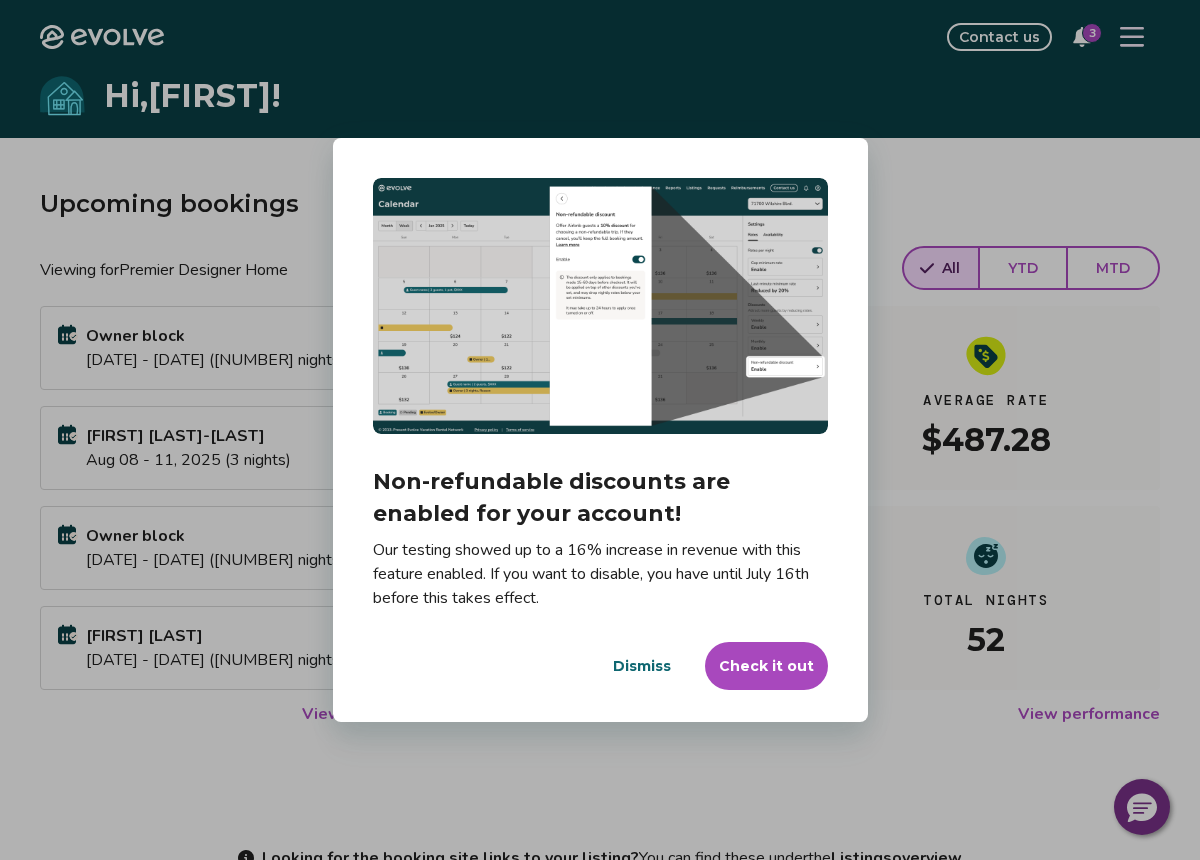 click on "Dismiss" at bounding box center [642, 666] 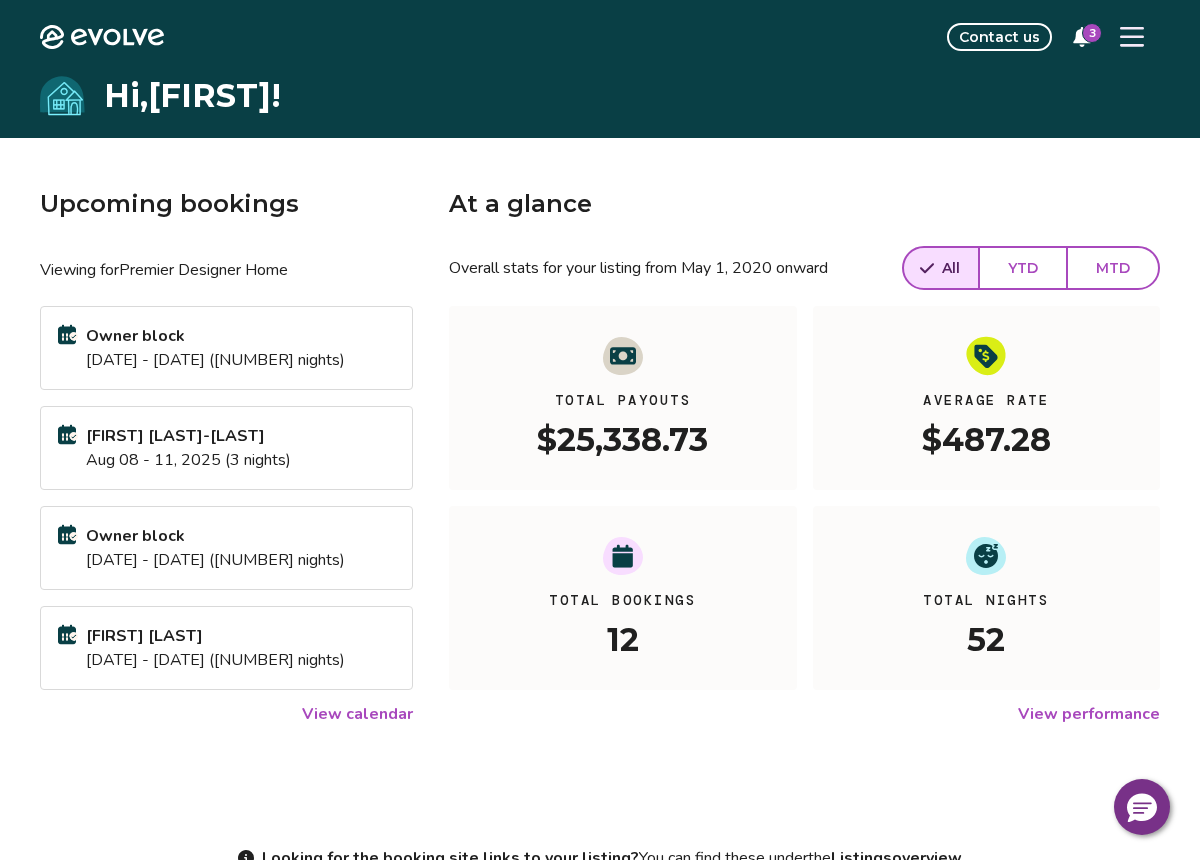 click on "View calendar" at bounding box center (357, 714) 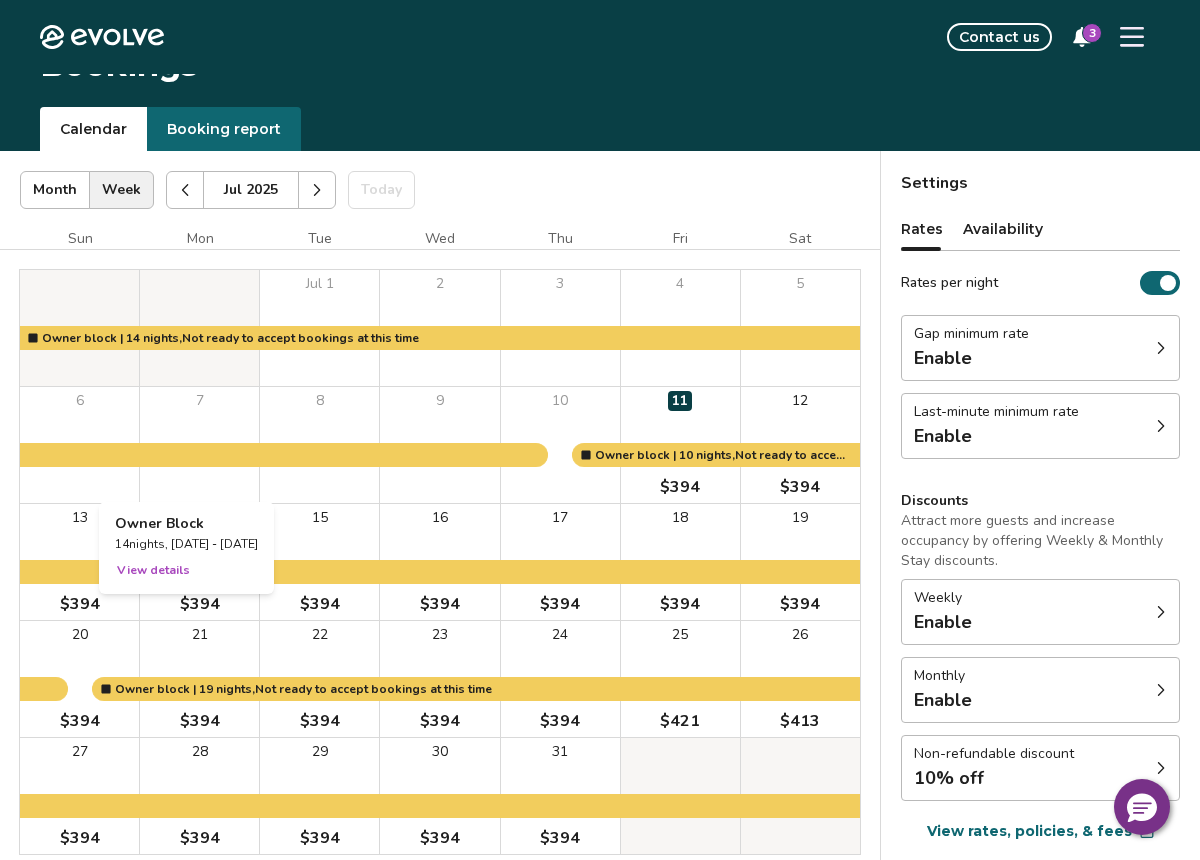 scroll, scrollTop: 0, scrollLeft: 0, axis: both 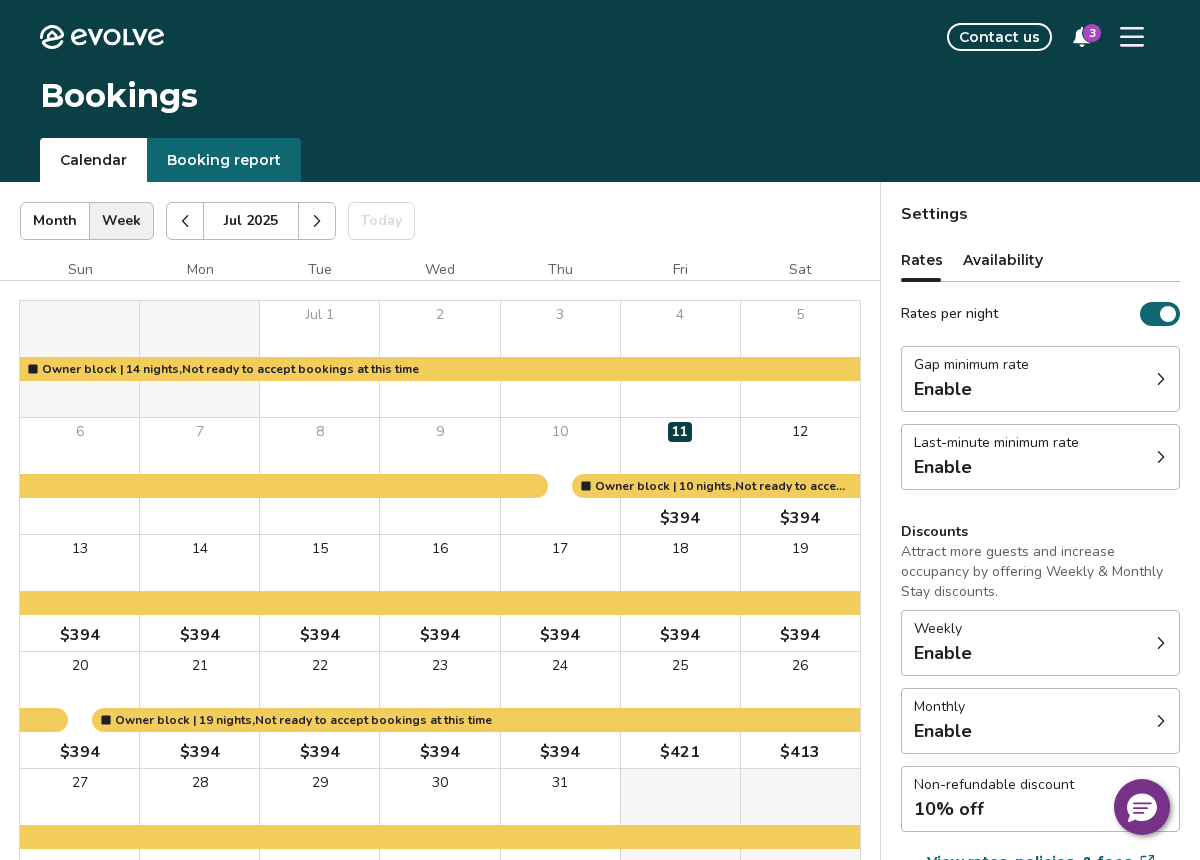 click 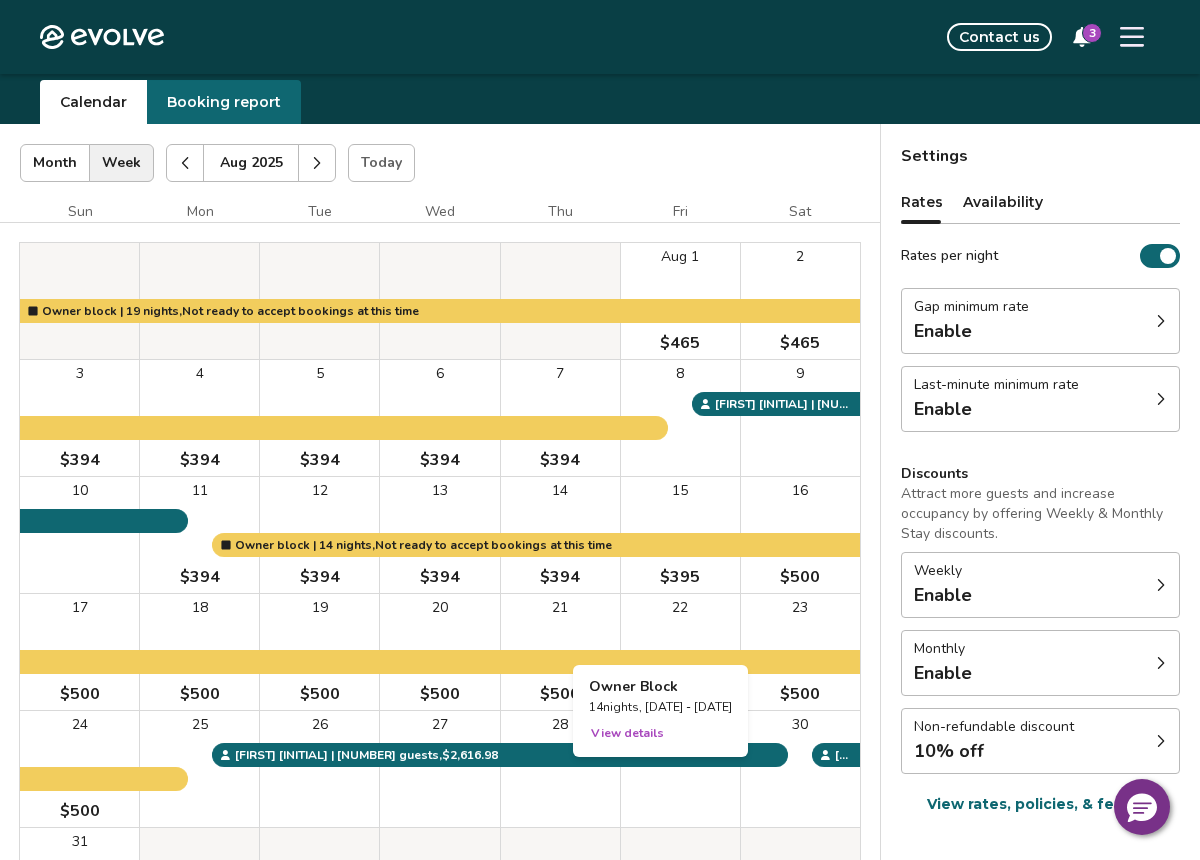 scroll, scrollTop: 50, scrollLeft: 0, axis: vertical 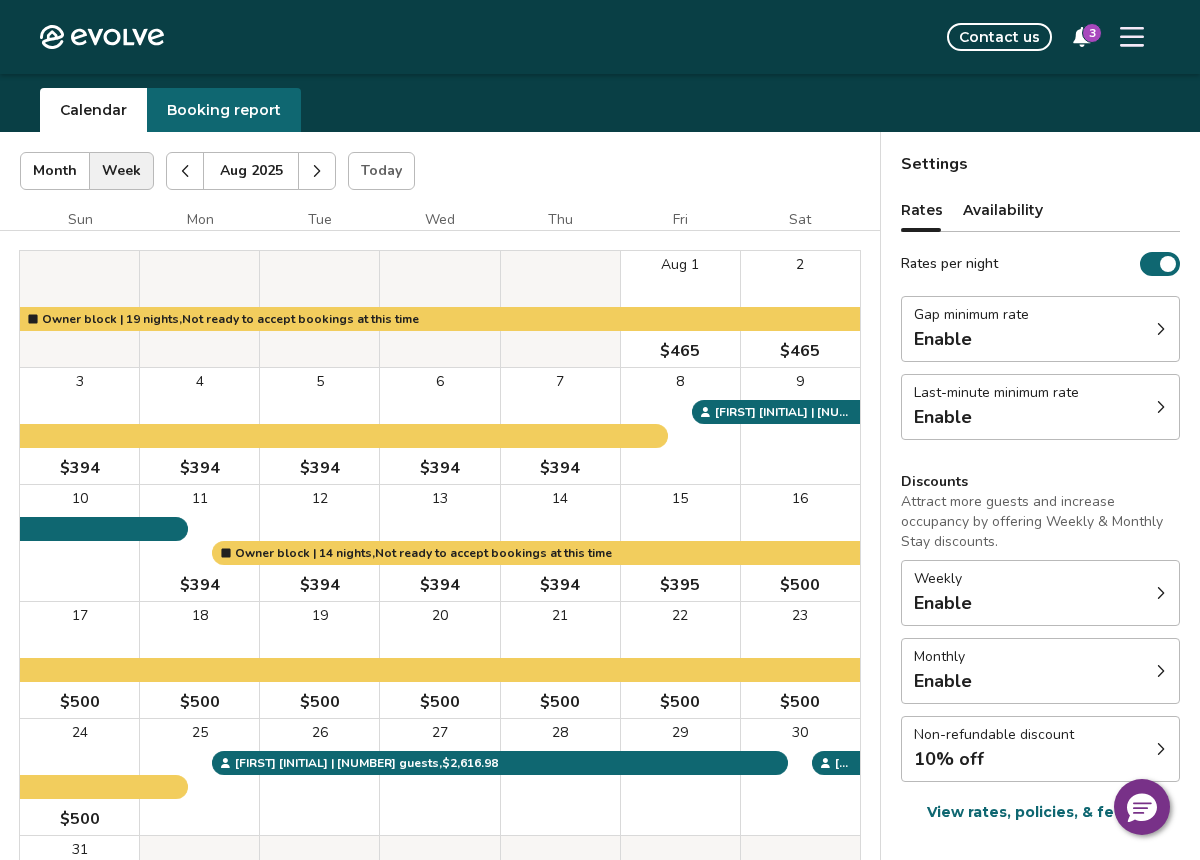 click on "Booking report" at bounding box center [224, 110] 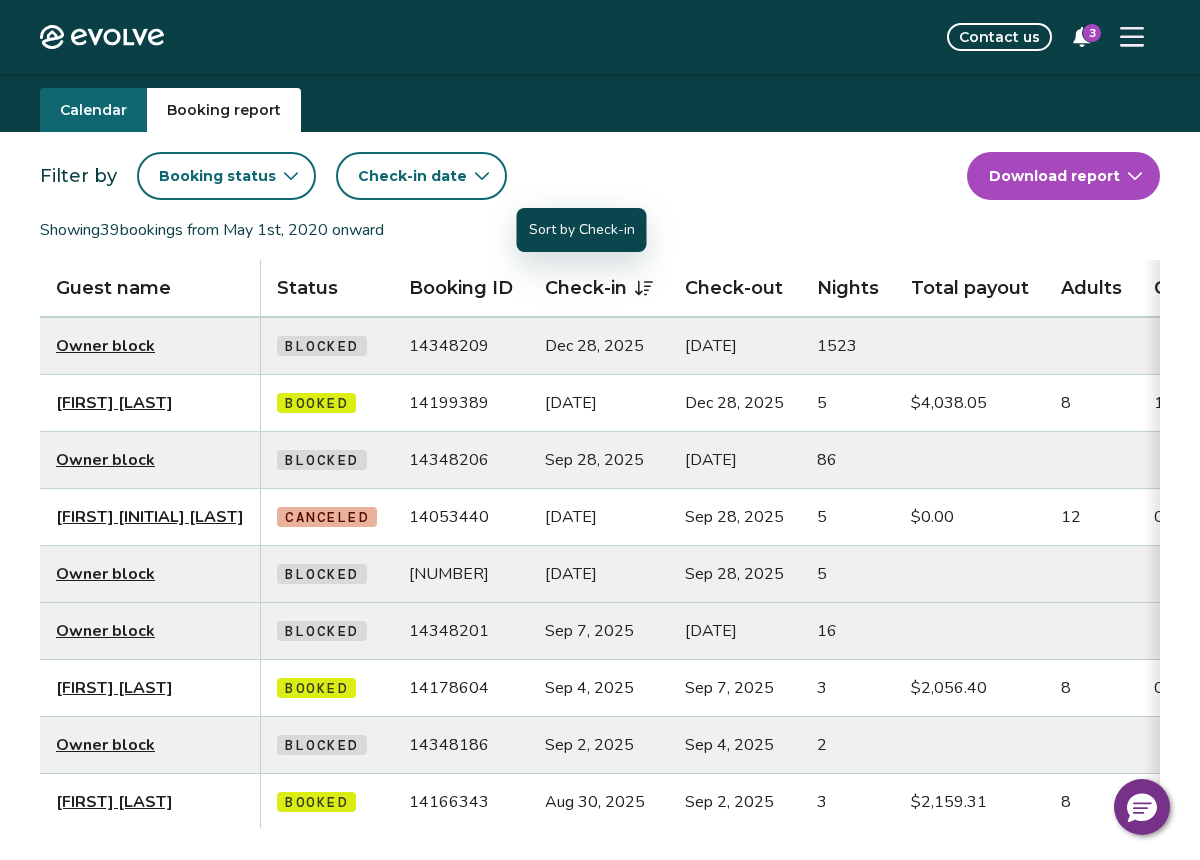 click on "Check-in" at bounding box center [599, 289] 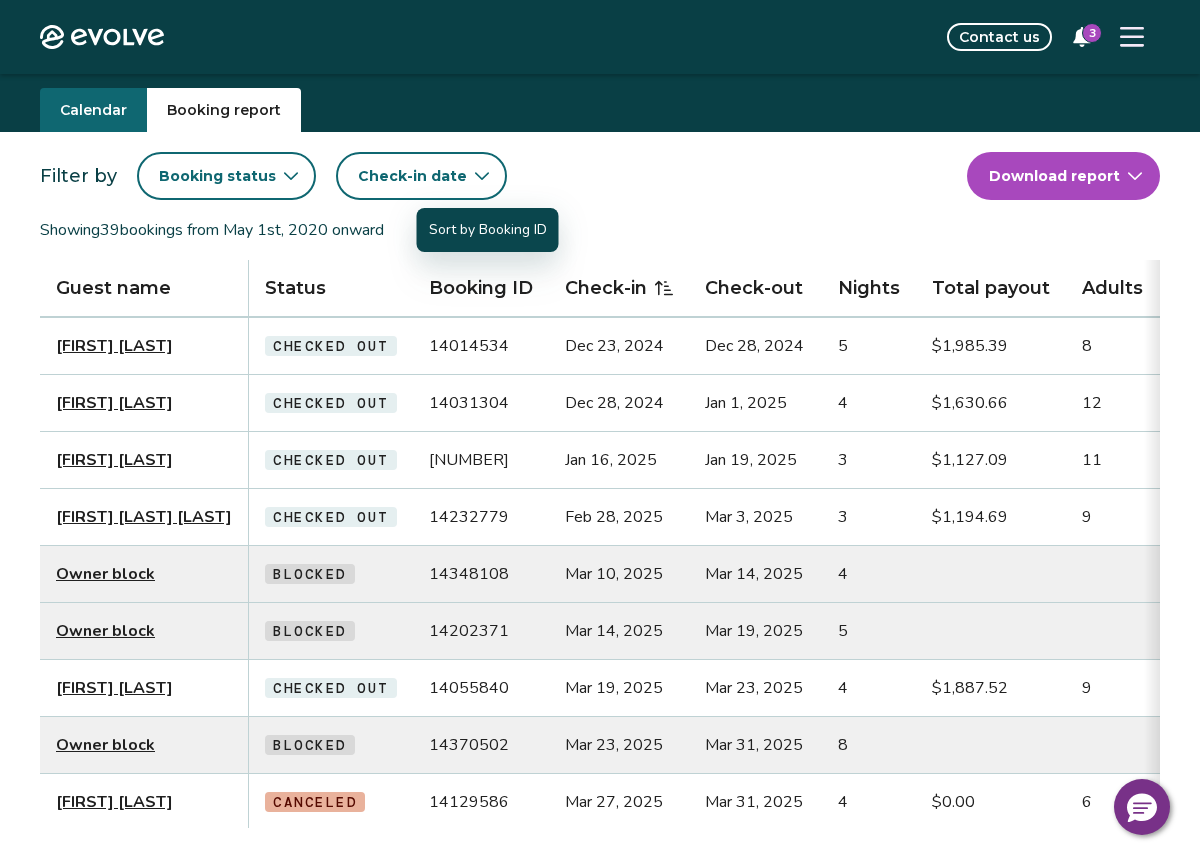 click on "Booking ID" at bounding box center (481, 288) 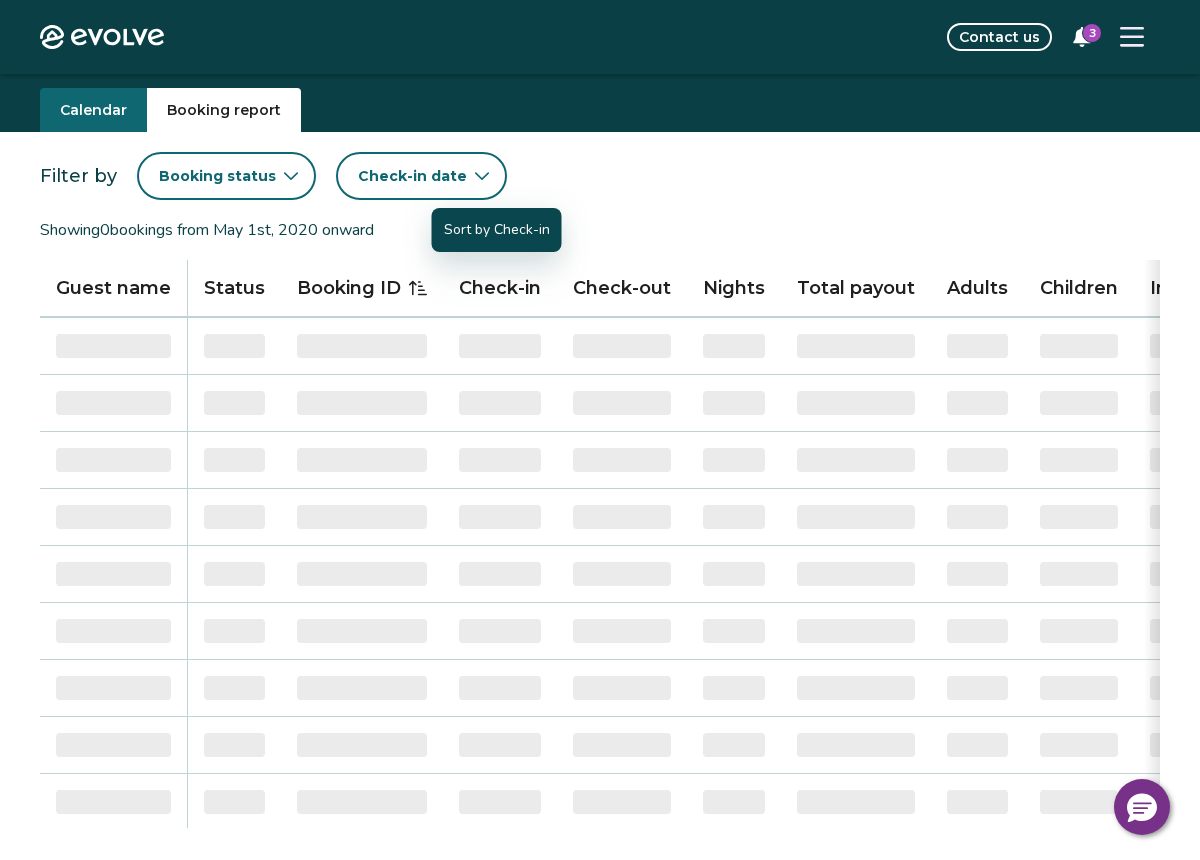 click on "Check-in" at bounding box center (500, 288) 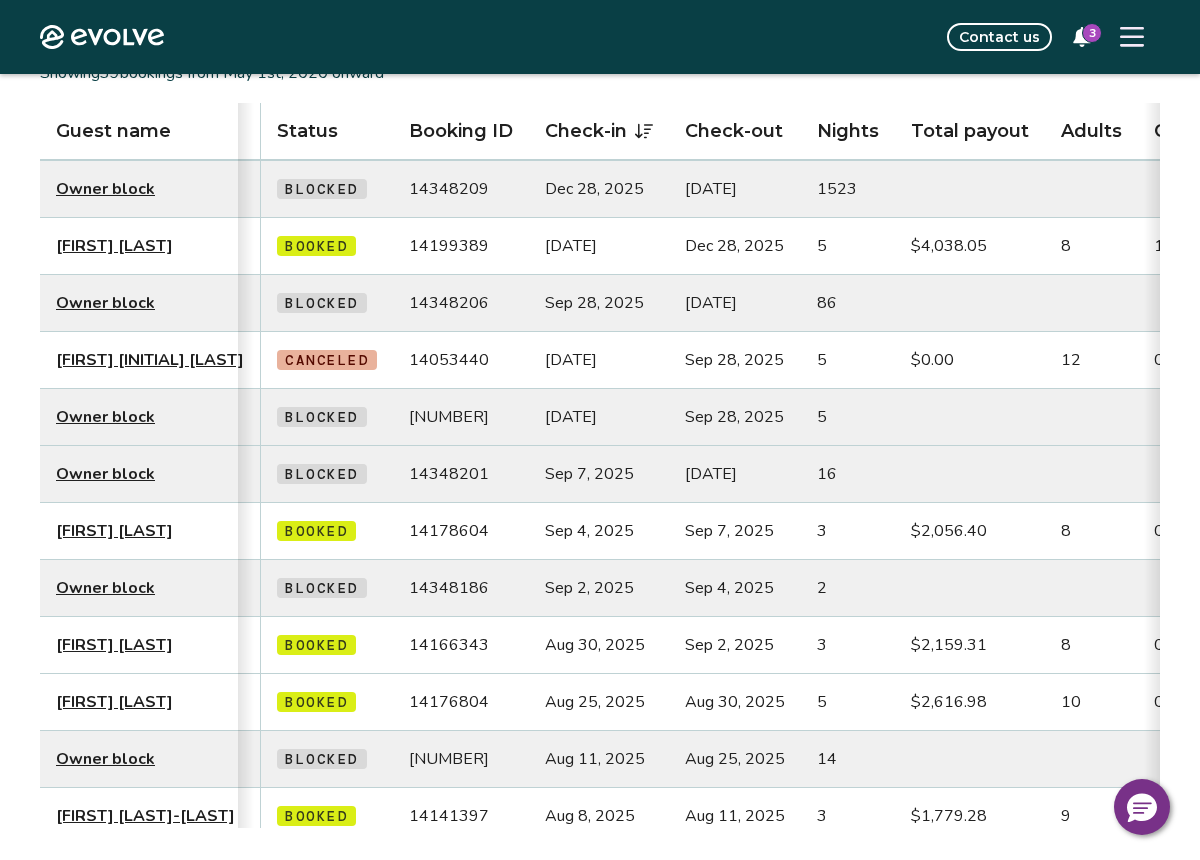 scroll, scrollTop: 197, scrollLeft: 0, axis: vertical 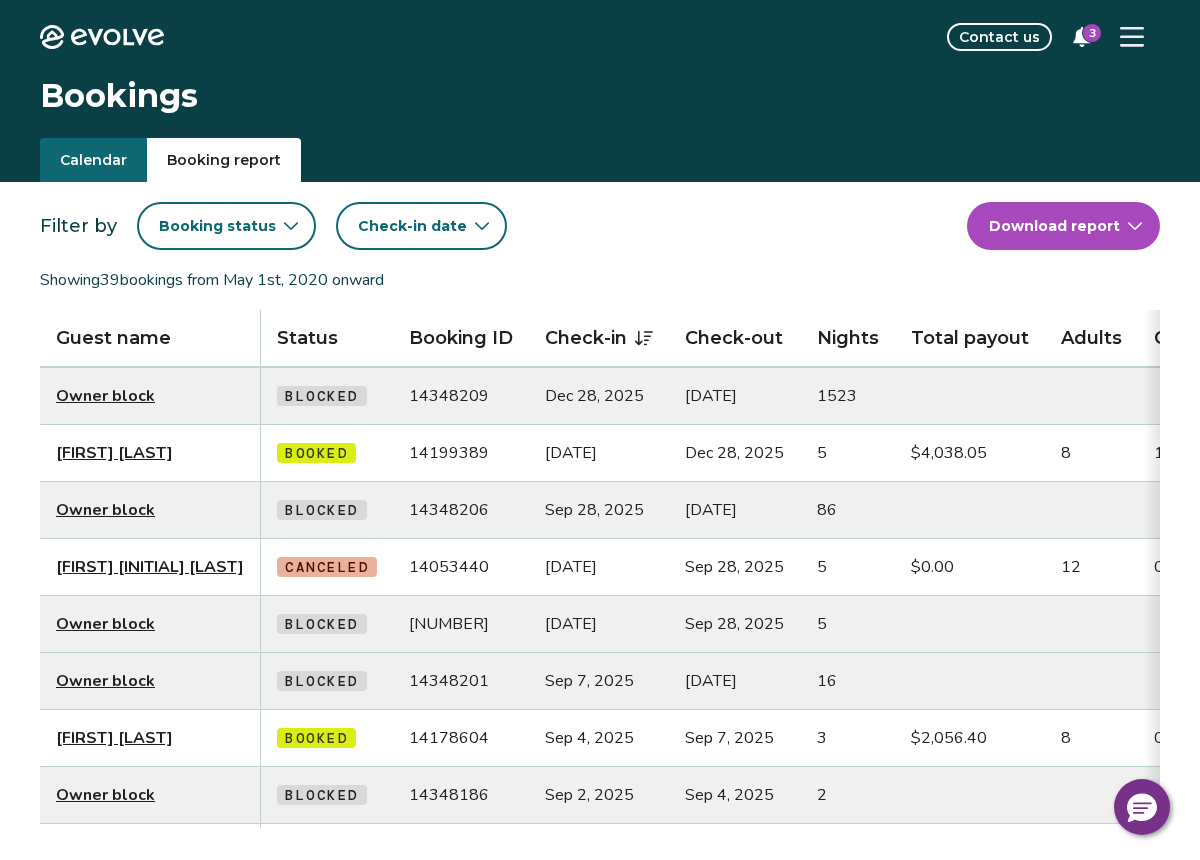 click 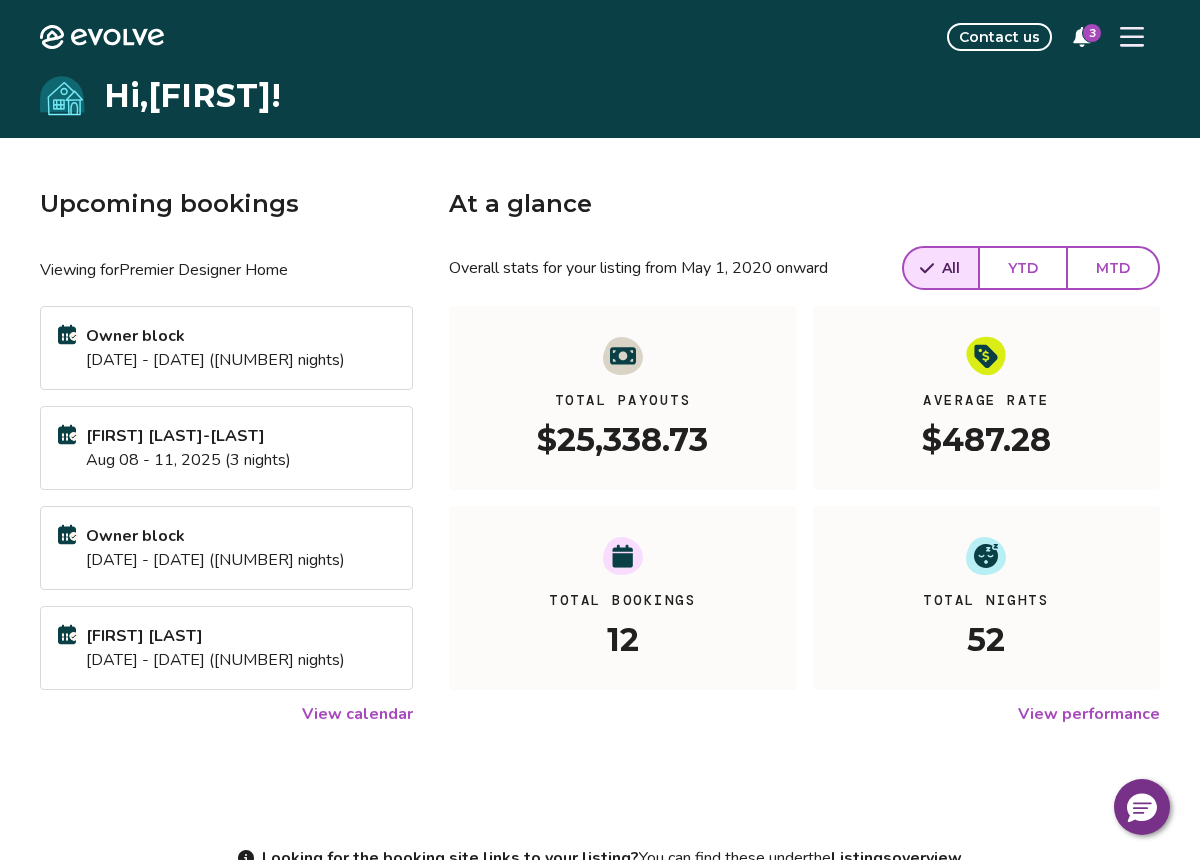 click 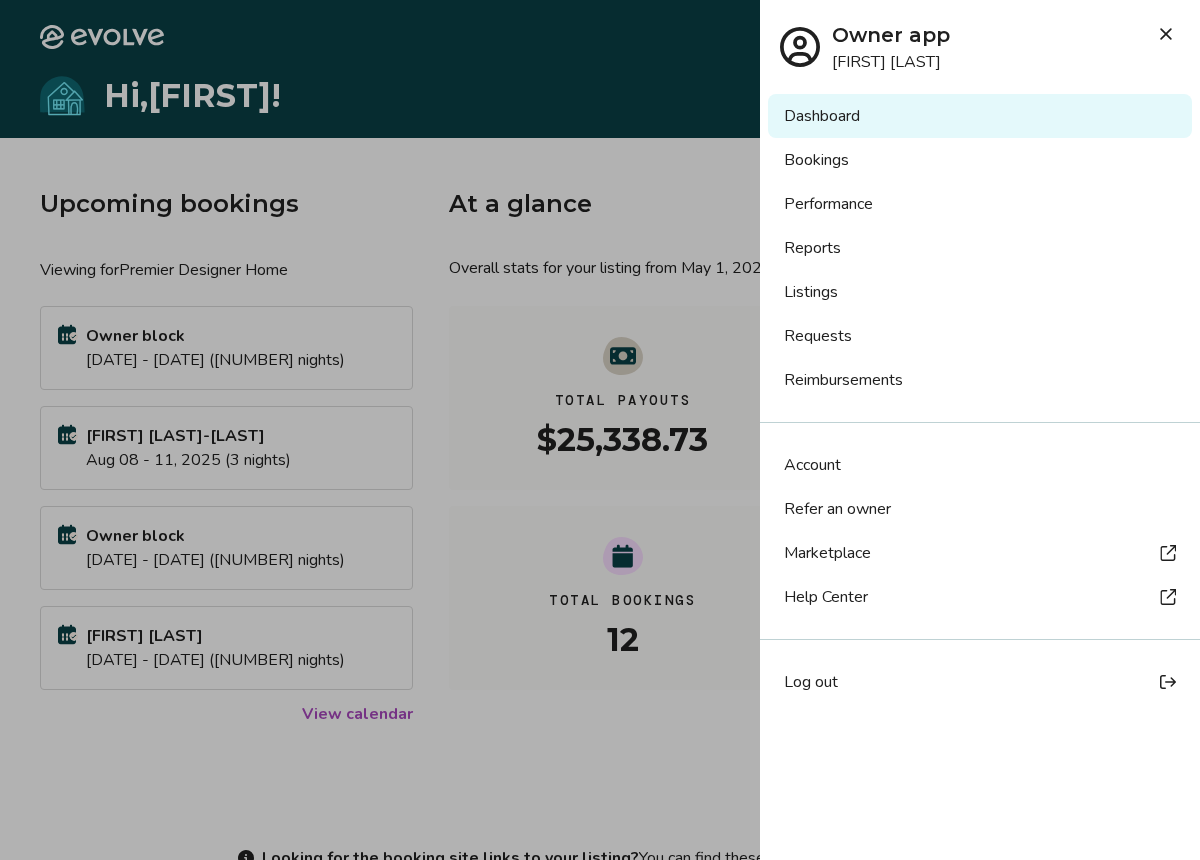 click on "Reports" at bounding box center [980, 248] 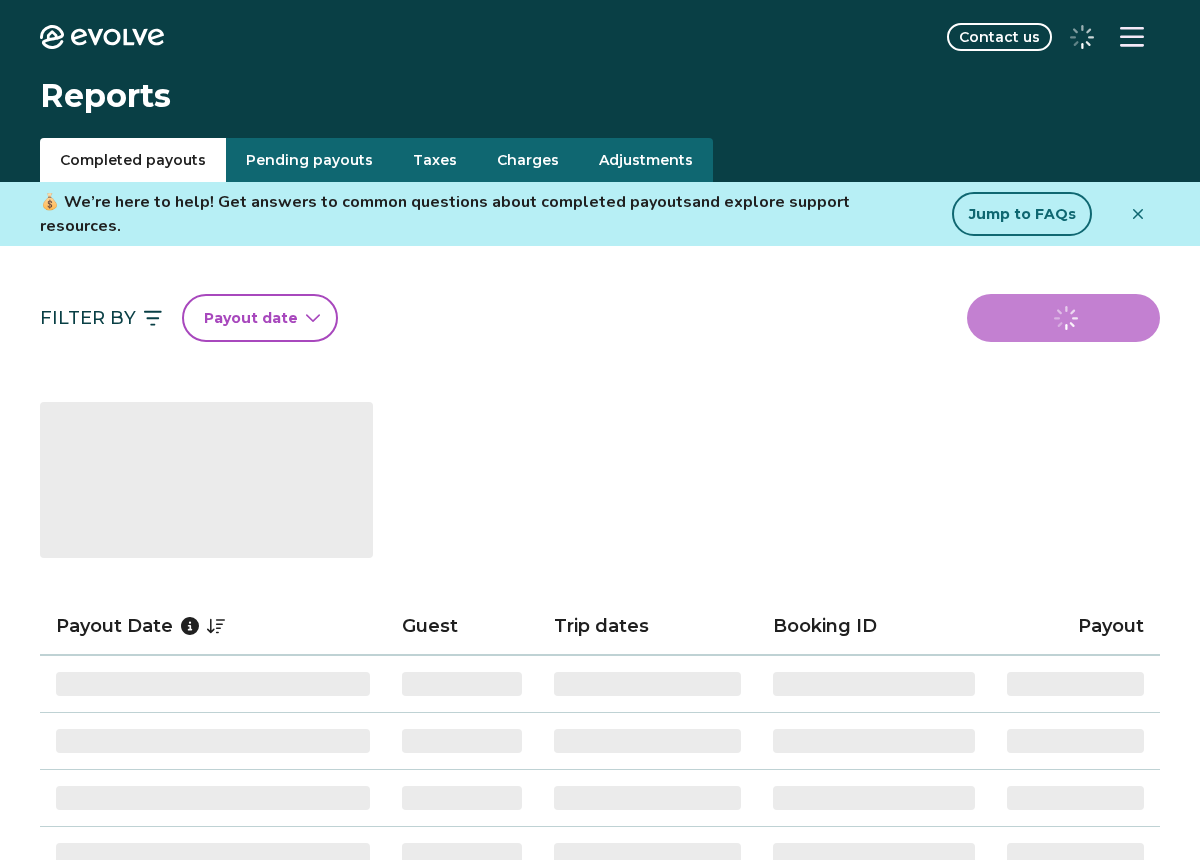 scroll, scrollTop: 0, scrollLeft: 0, axis: both 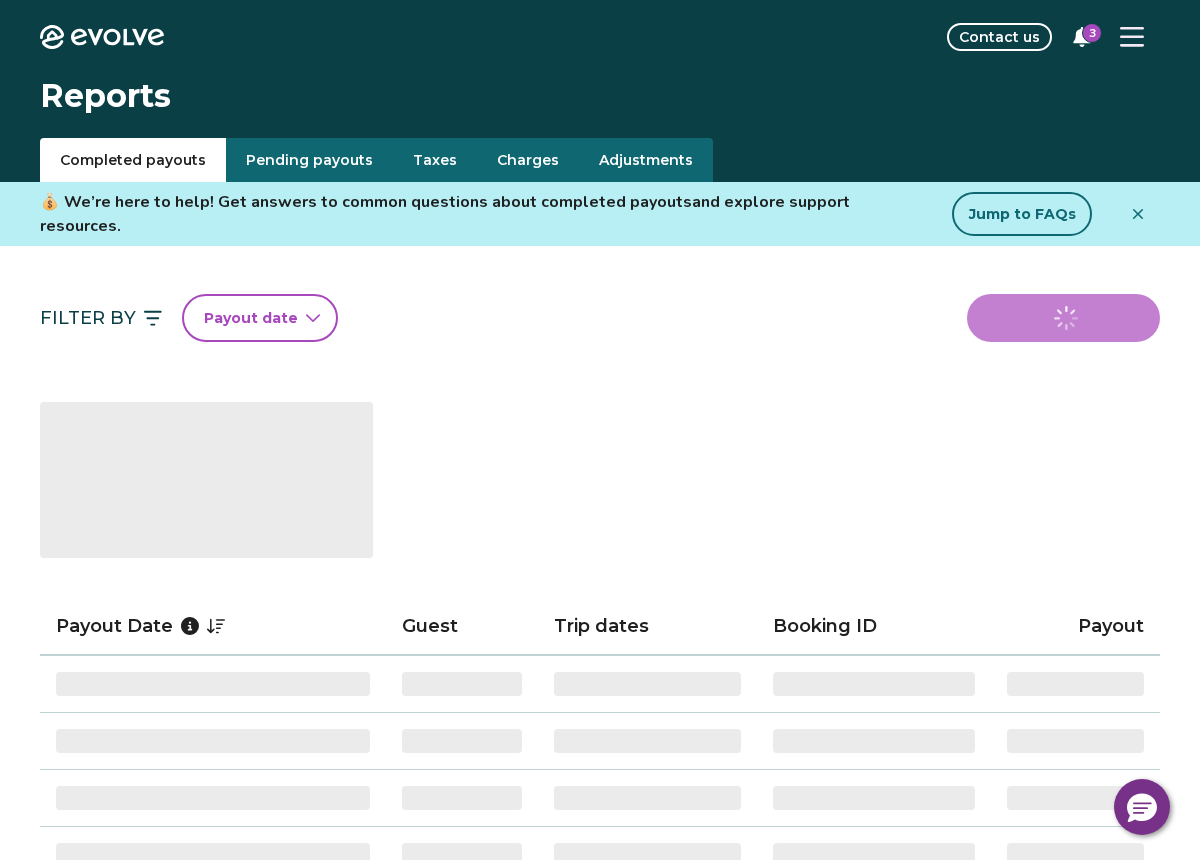 click on "Pending payouts" at bounding box center [309, 160] 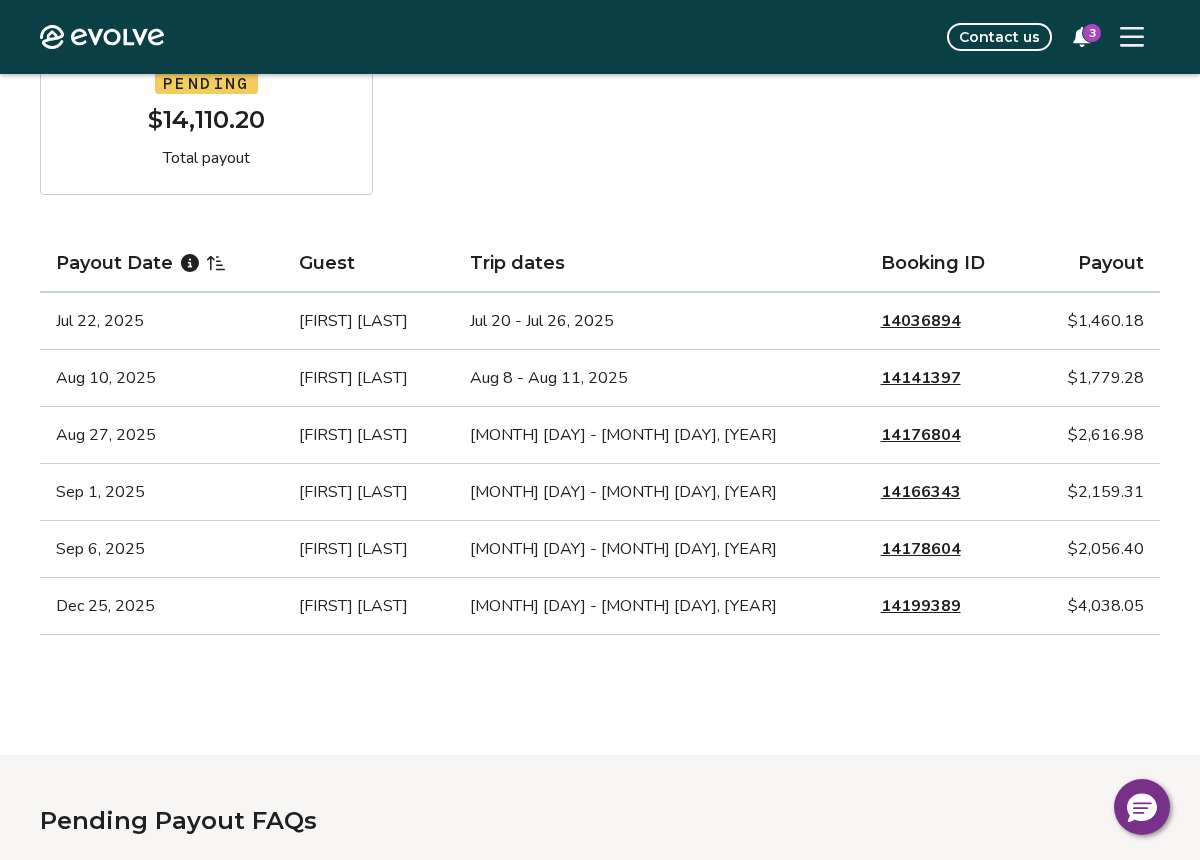 scroll, scrollTop: 352, scrollLeft: 0, axis: vertical 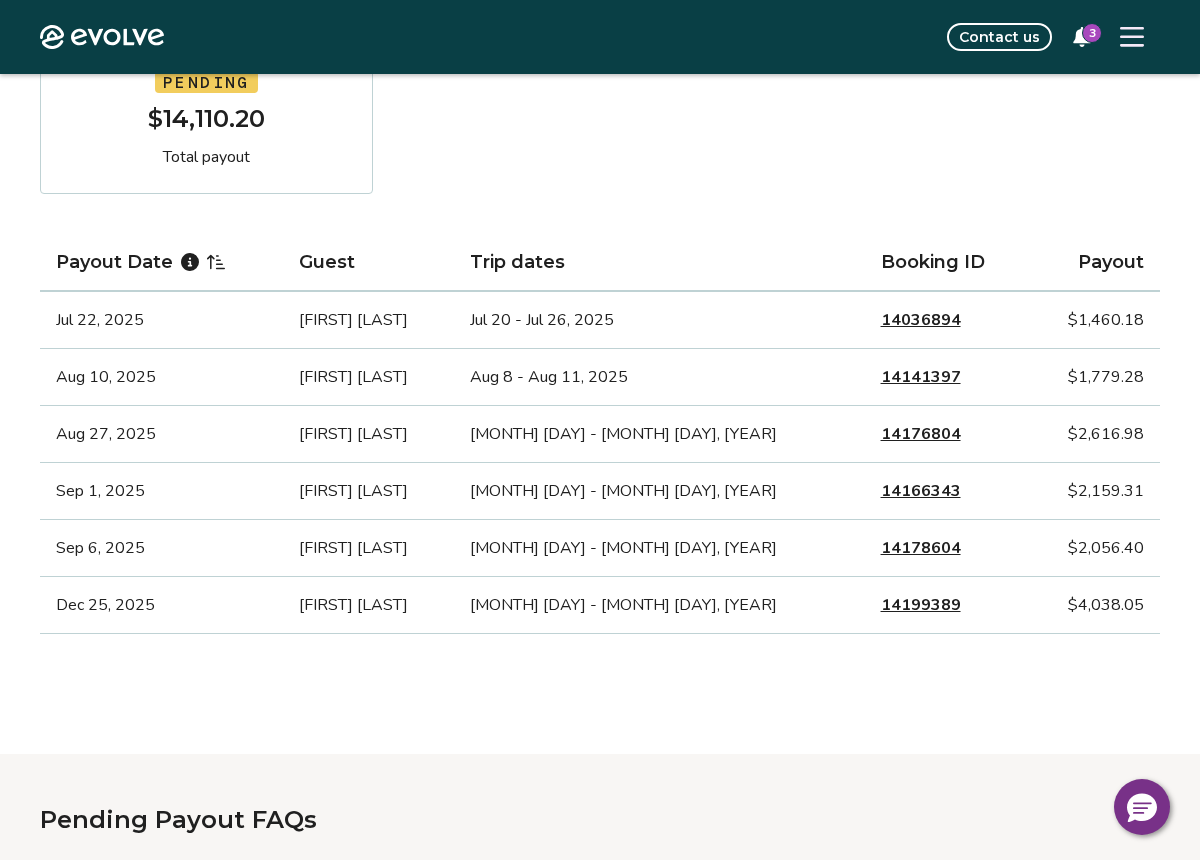 click on "14036894" at bounding box center [921, 320] 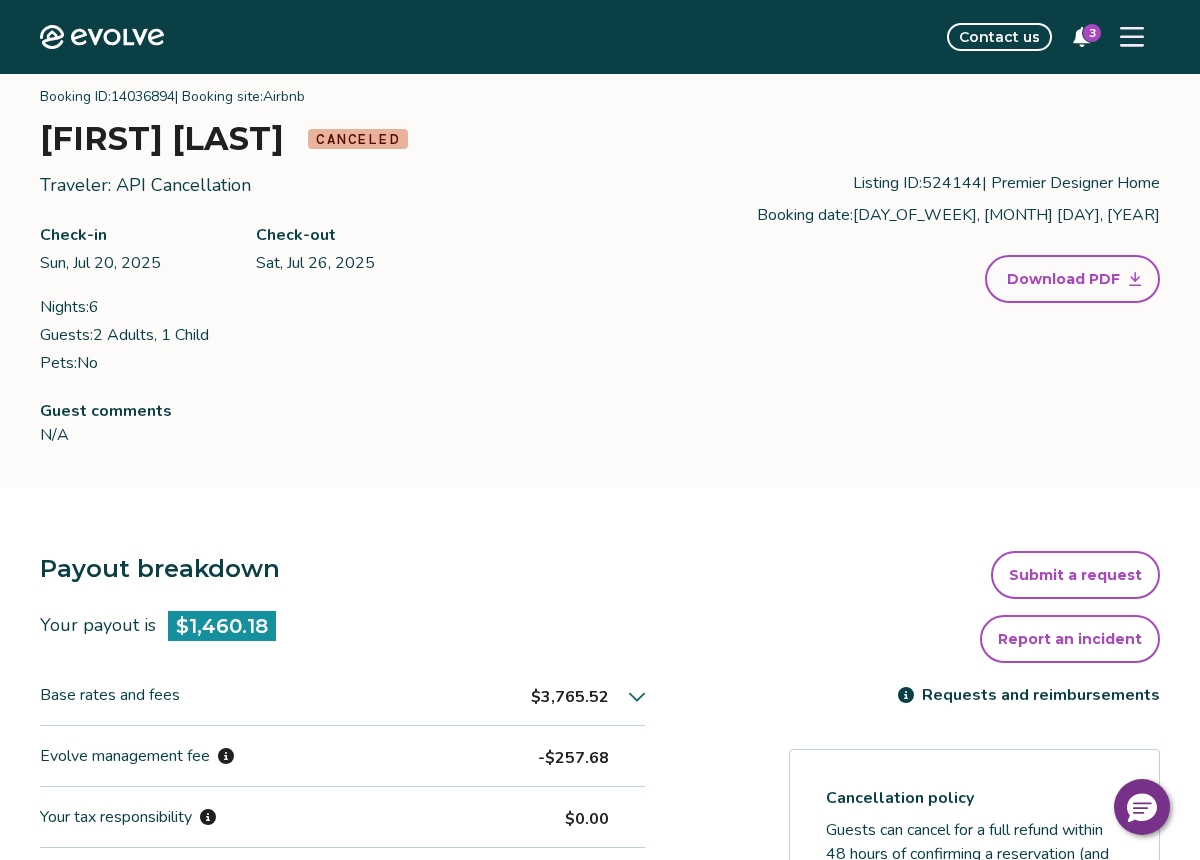 scroll, scrollTop: 0, scrollLeft: 0, axis: both 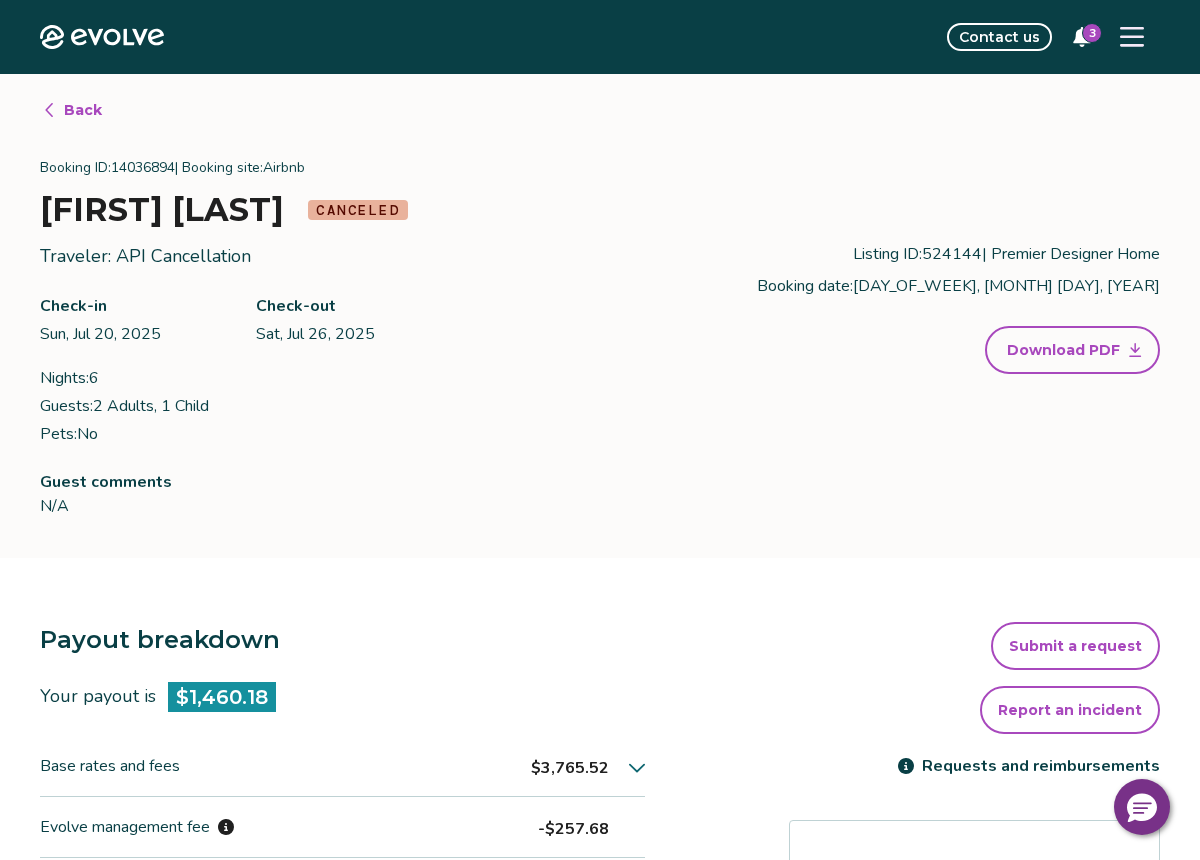 click on "Back" at bounding box center [72, 110] 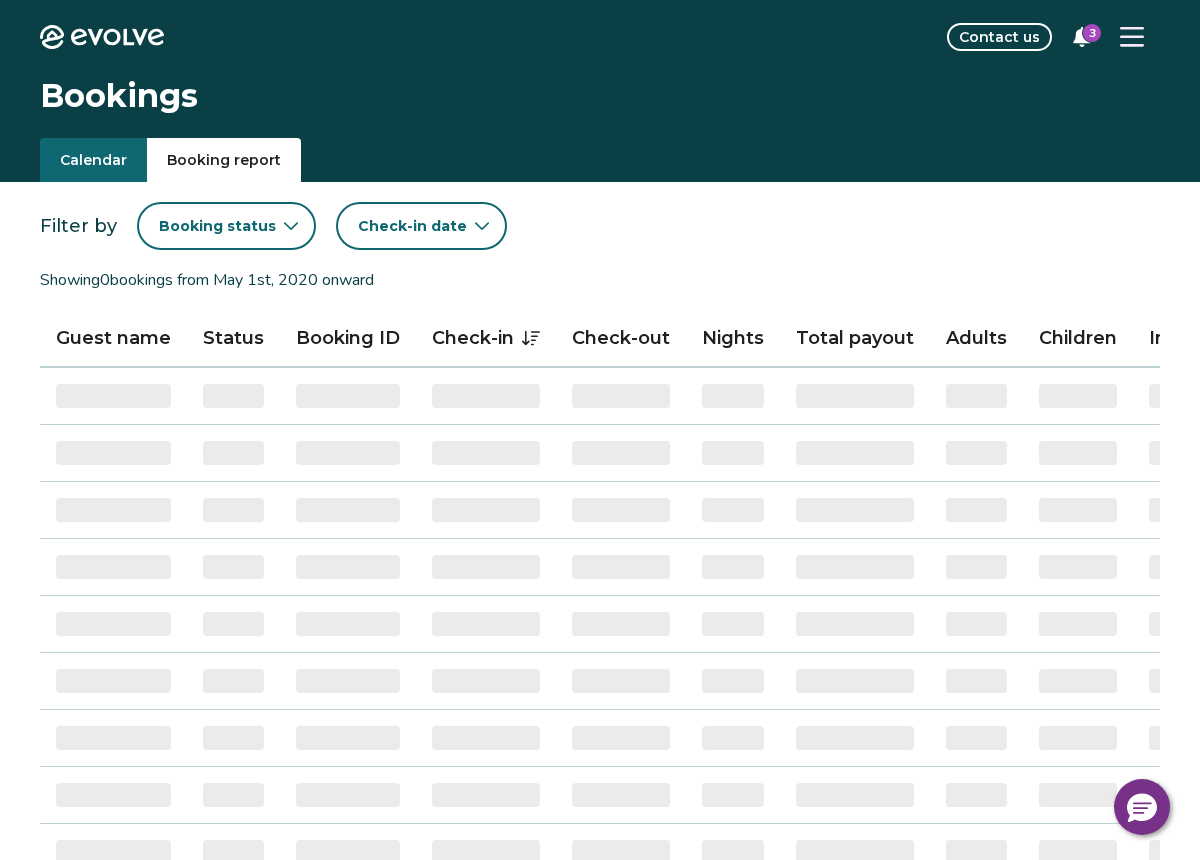 click on "Booking report" at bounding box center [224, 160] 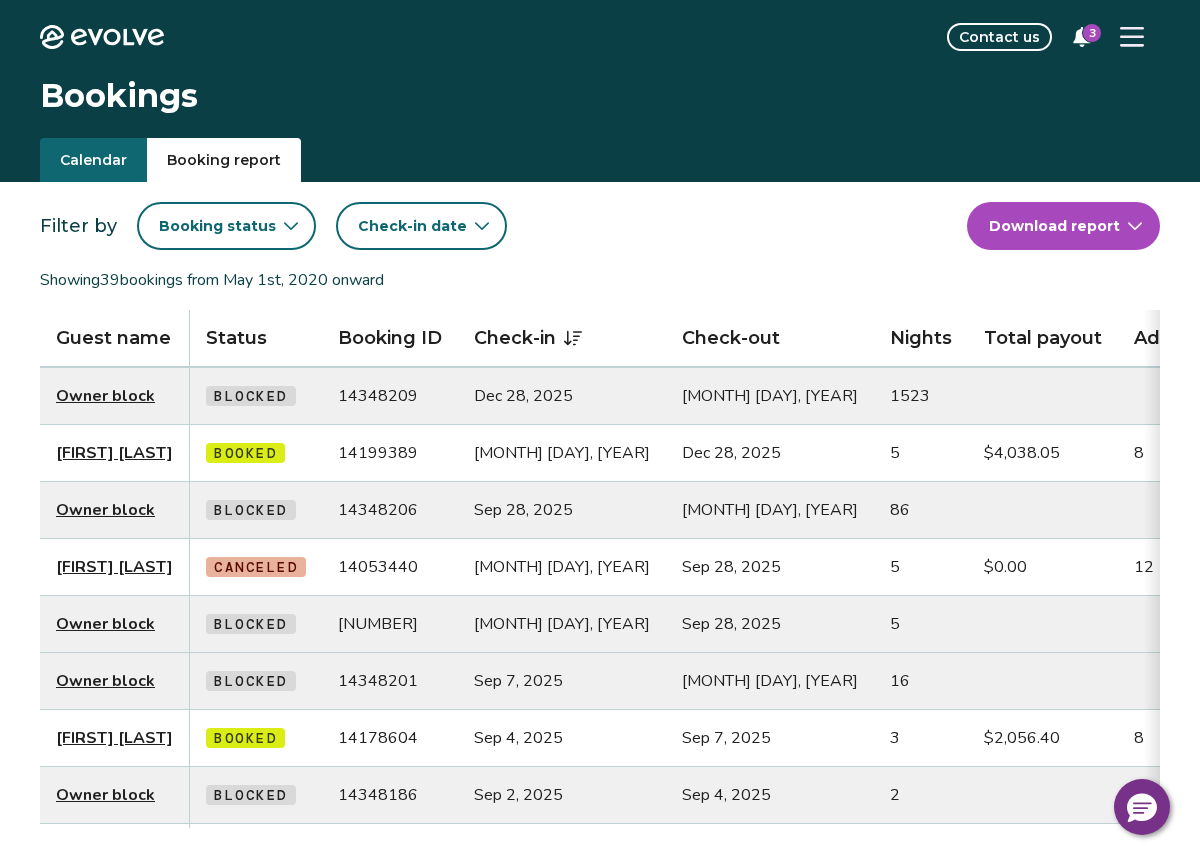 click 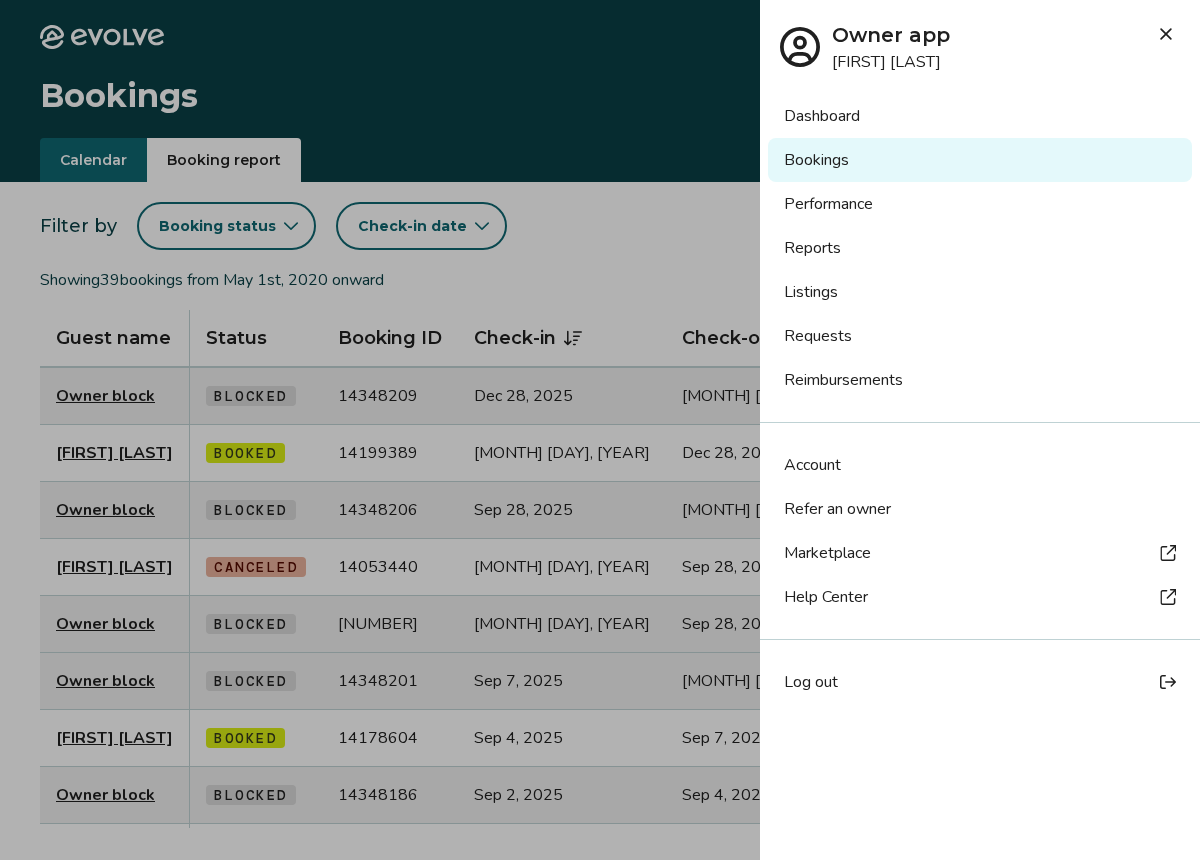 click on "Reports" at bounding box center [980, 248] 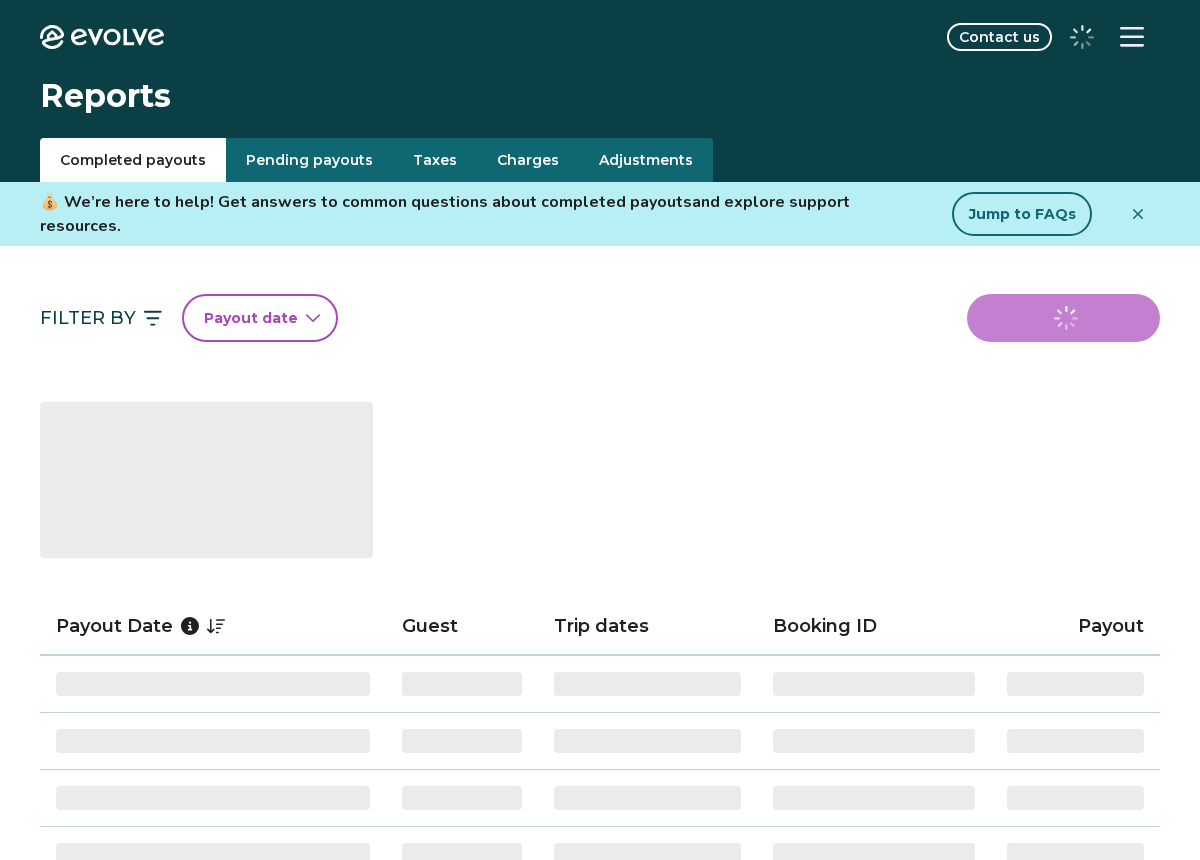 scroll, scrollTop: 0, scrollLeft: 0, axis: both 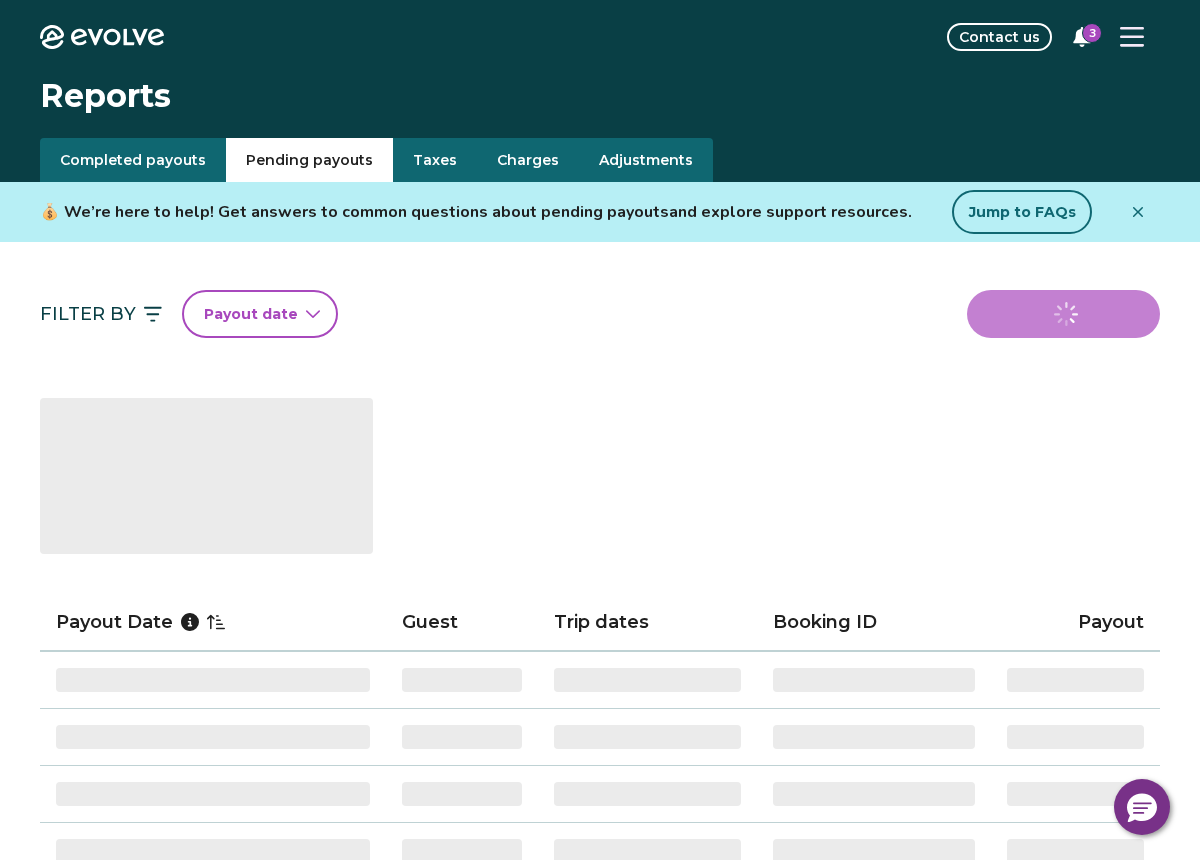 click on "Pending payouts" at bounding box center [309, 160] 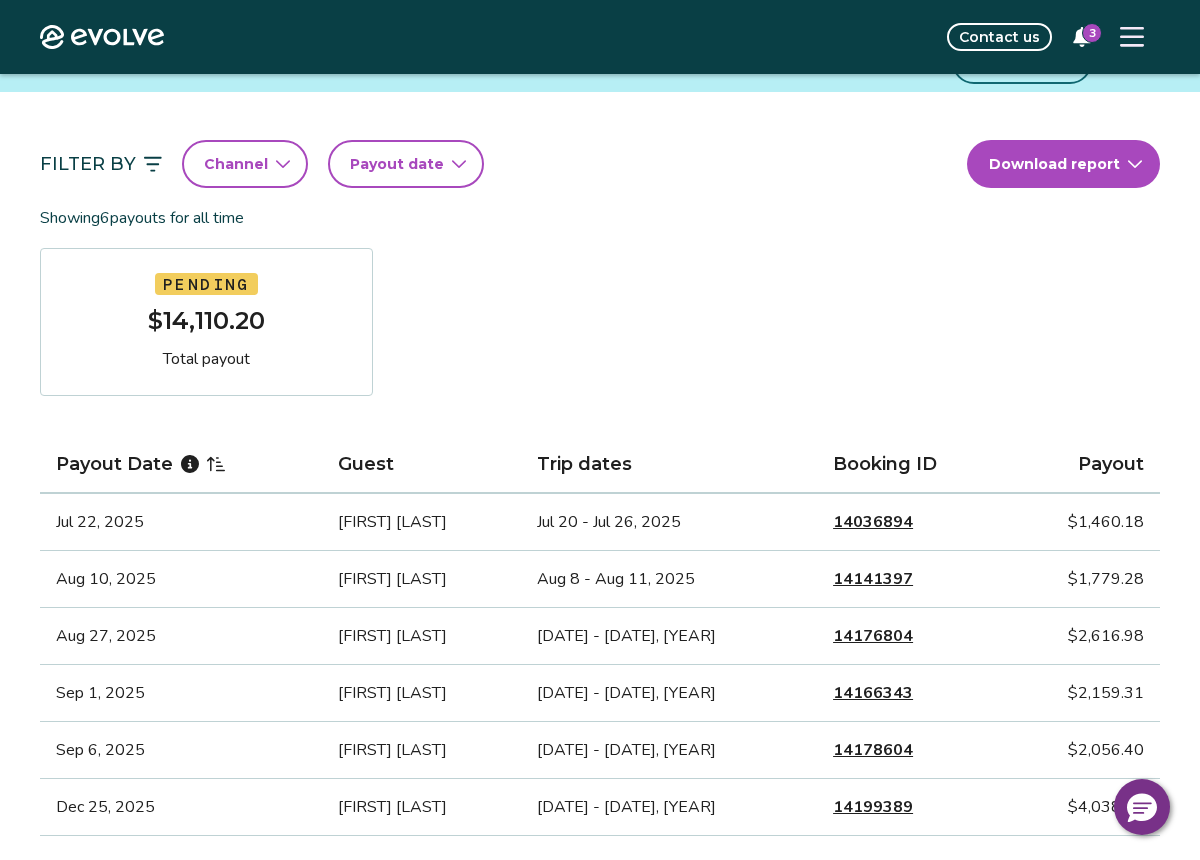 scroll, scrollTop: 181, scrollLeft: 0, axis: vertical 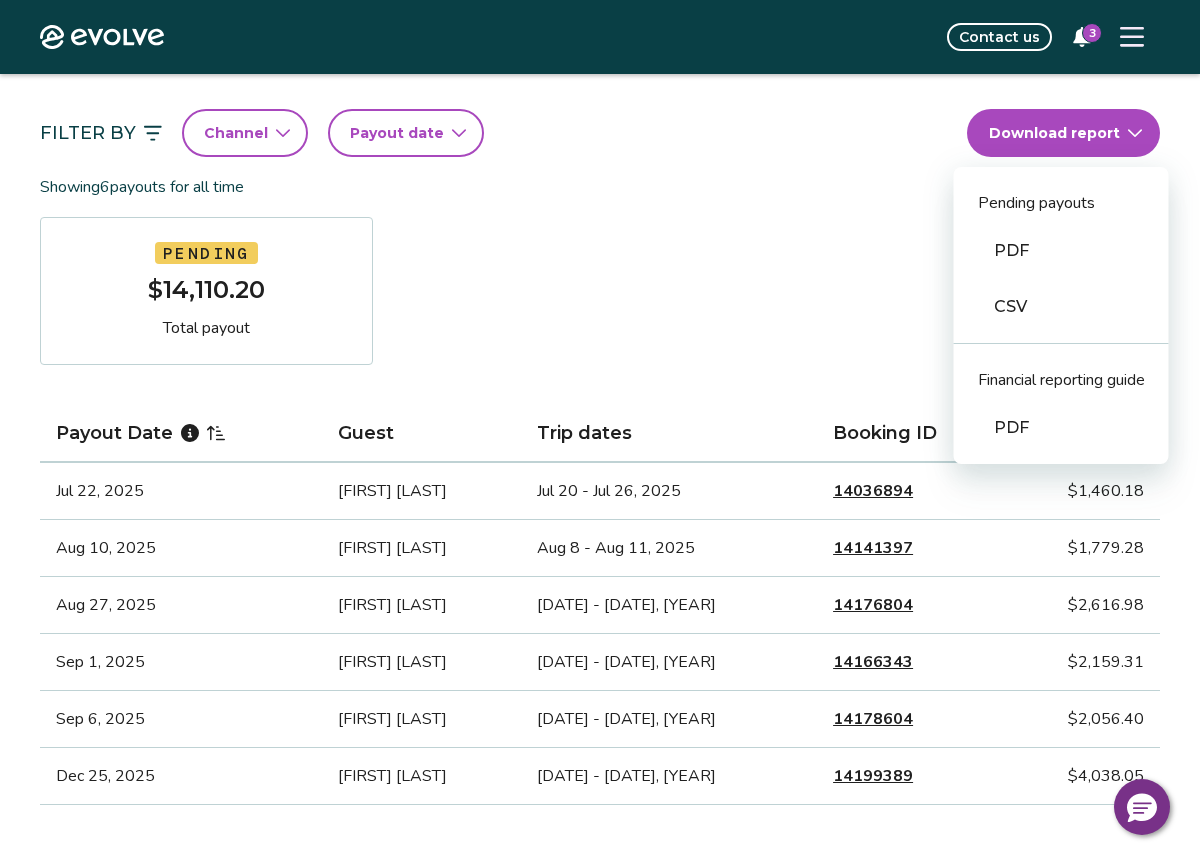 click on "Evolve Contact us 3 Reports Completed payouts Pending payouts Taxes Charges Adjustments 💰 We’re here to help! Get answers to common questions about   pending payouts  and explore support resources. Jump to FAQs Filter By  Channel Payout date Download   report Pending payouts PDF CSV Financial reporting guide PDF Showing  6  payouts   for all time Pending $14,110.20 Total payout Payout Date Guest Trip dates Booking ID Payout Jul 22, 2025 Daniela Annitto Jul 20 - Jul 26, 2025 14036894 $1,460.18 Aug 10, 2025 Becky Weichel-Sahadi Aug 8 - Aug 11, 2025 14141397 $1,779.28 Aug 27, 2025 Michael Bonamo Aug 25 - Aug 30, 2025 14176804 $2,616.98 Sep 1, 2025 Amanda Hoffmeyer Aug 30 - Sep 2, 2025 14166343 $2,159.31 Sep 6, 2025 Kelly Farr Sep 4 - Sep 7, 2025 14178604 $2,056.40 Dec 25, 2025 Jefferson LaTeisha Dec 23 - Dec 28, 2025 14199389 $4,038.05 Pending Payout FAQs What is a pending payout? How are payouts processed for monthly stays? Do guest refunds affect my payouts? Pending Payout resources       Privacy Policy" at bounding box center (600, 838) 